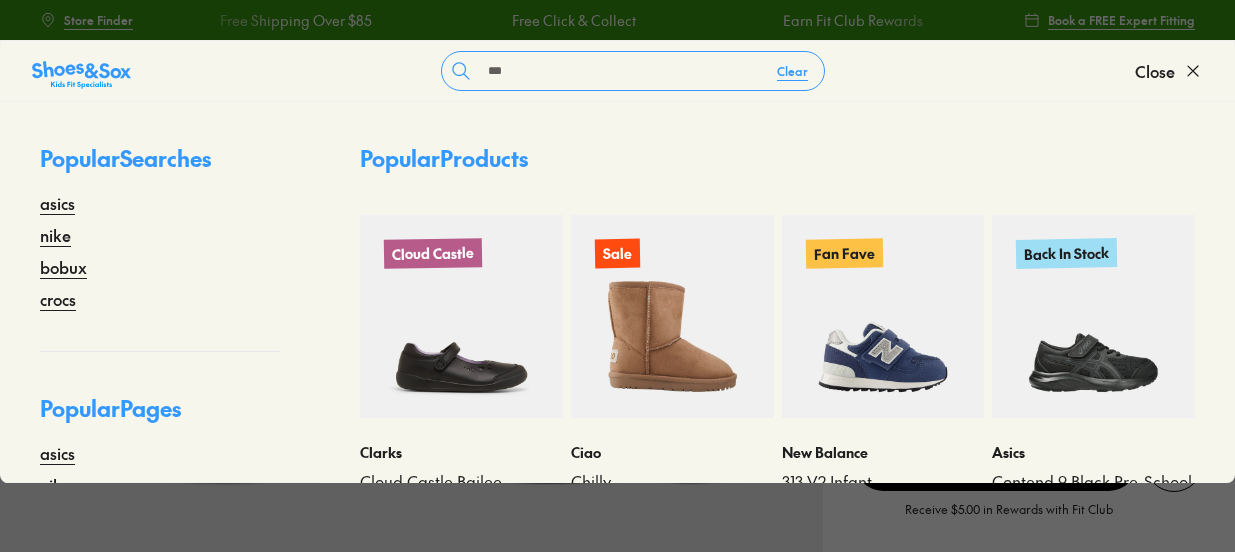 select on "*" 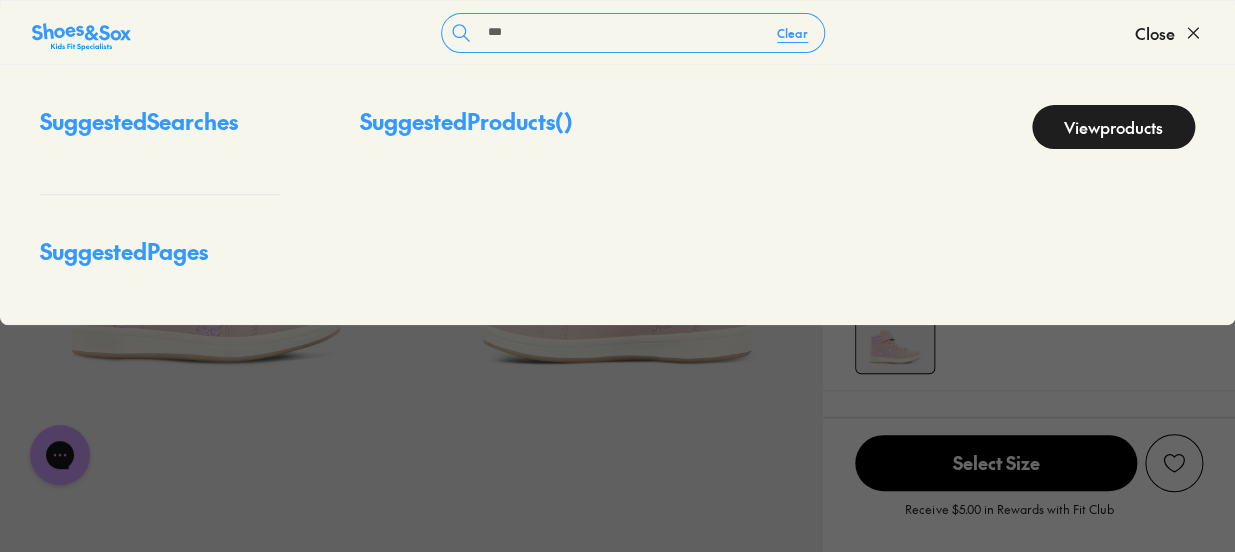 scroll, scrollTop: 120, scrollLeft: 0, axis: vertical 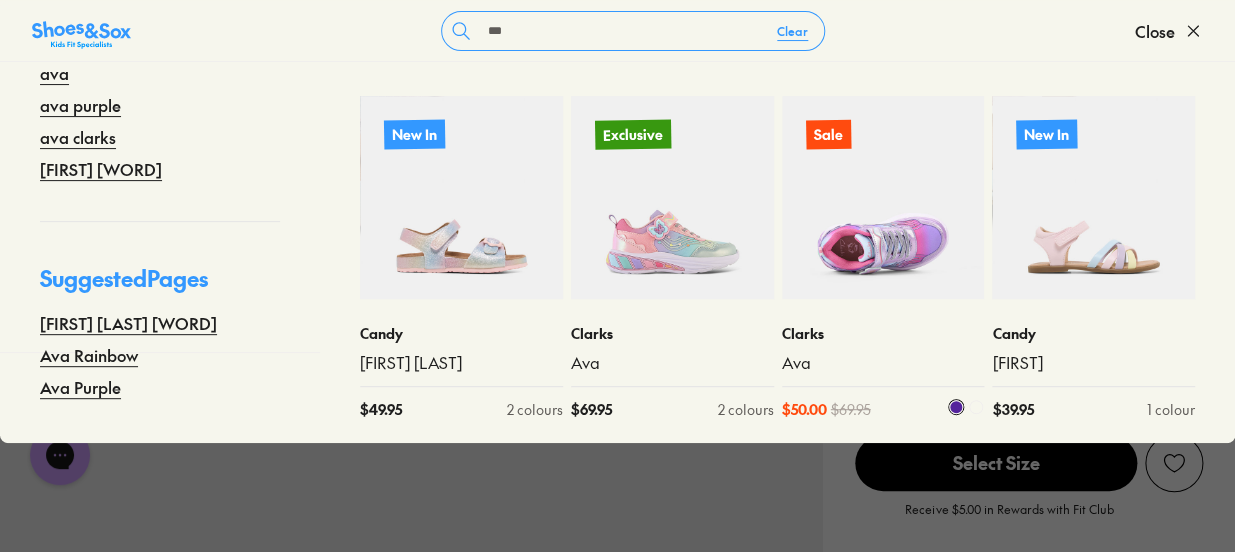type on "***" 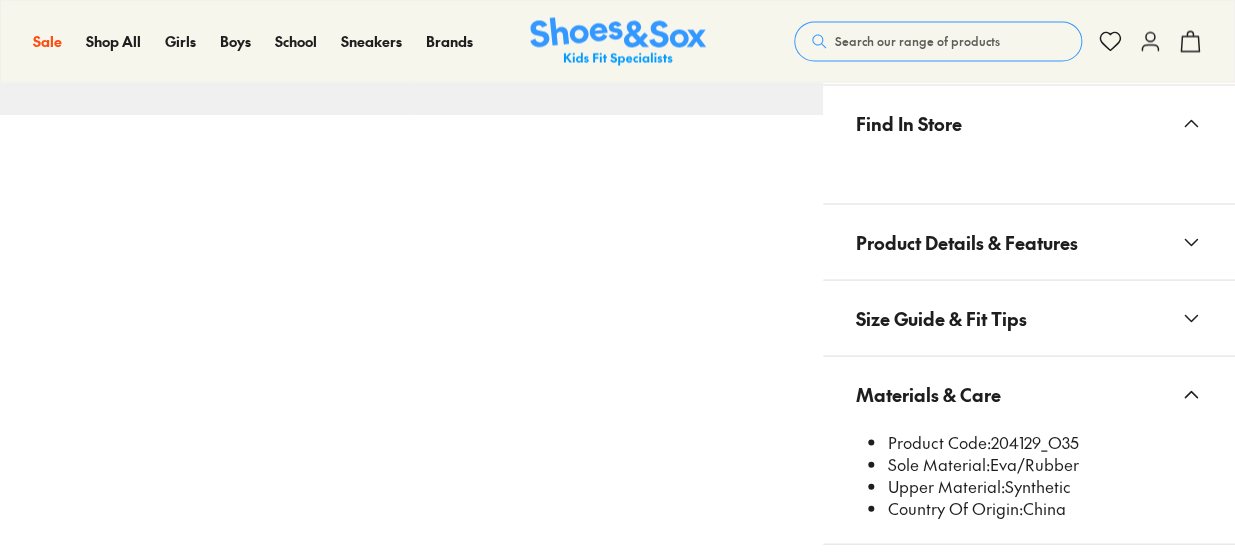 scroll, scrollTop: 1242, scrollLeft: 0, axis: vertical 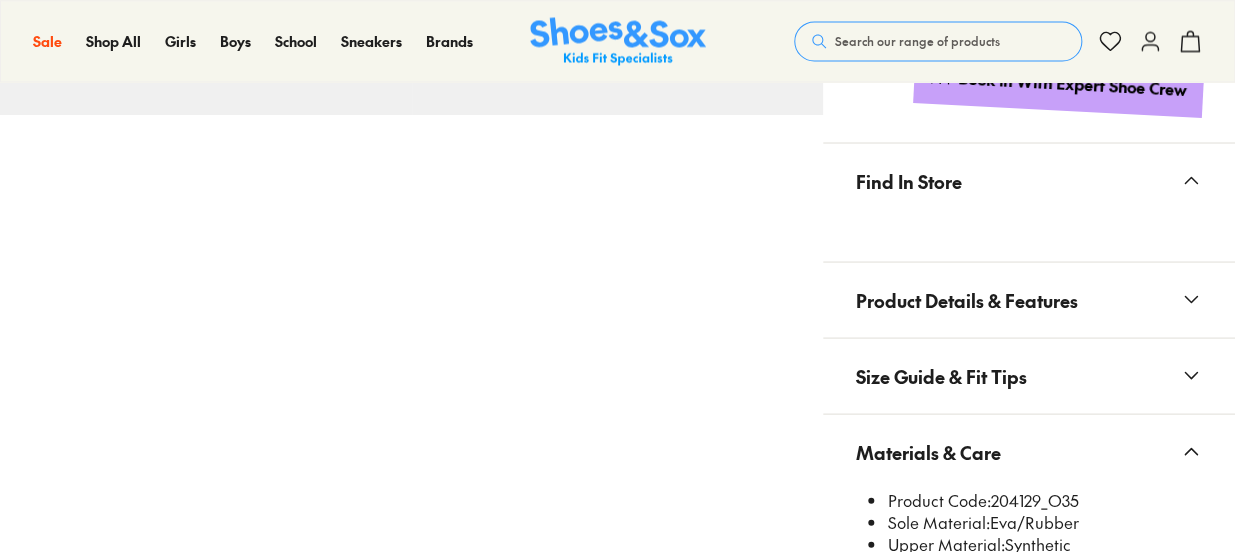 select on "*" 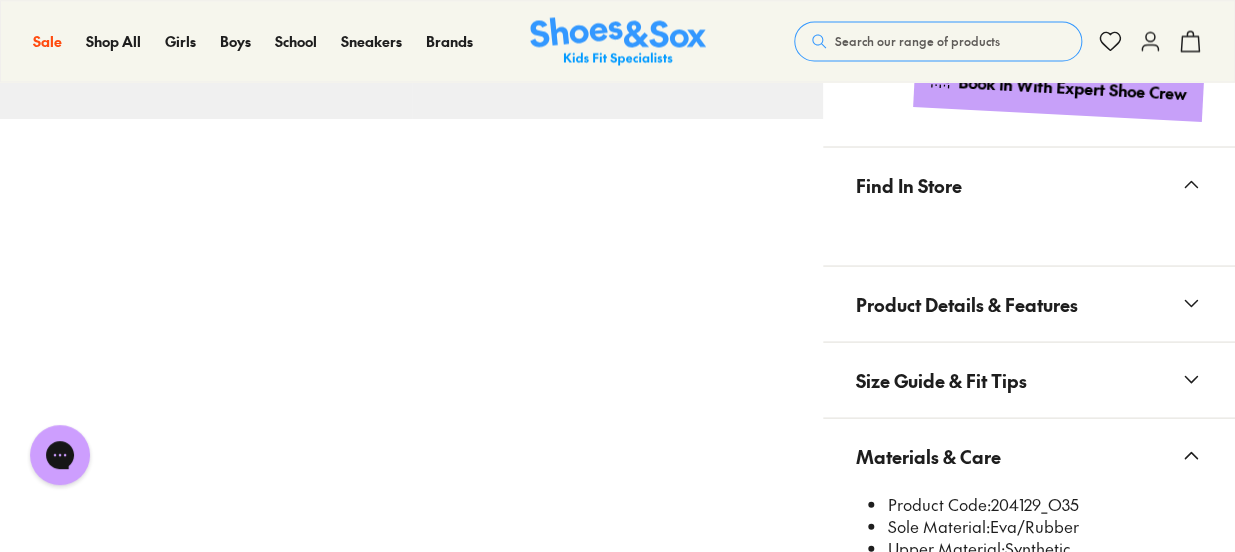 scroll, scrollTop: 0, scrollLeft: 0, axis: both 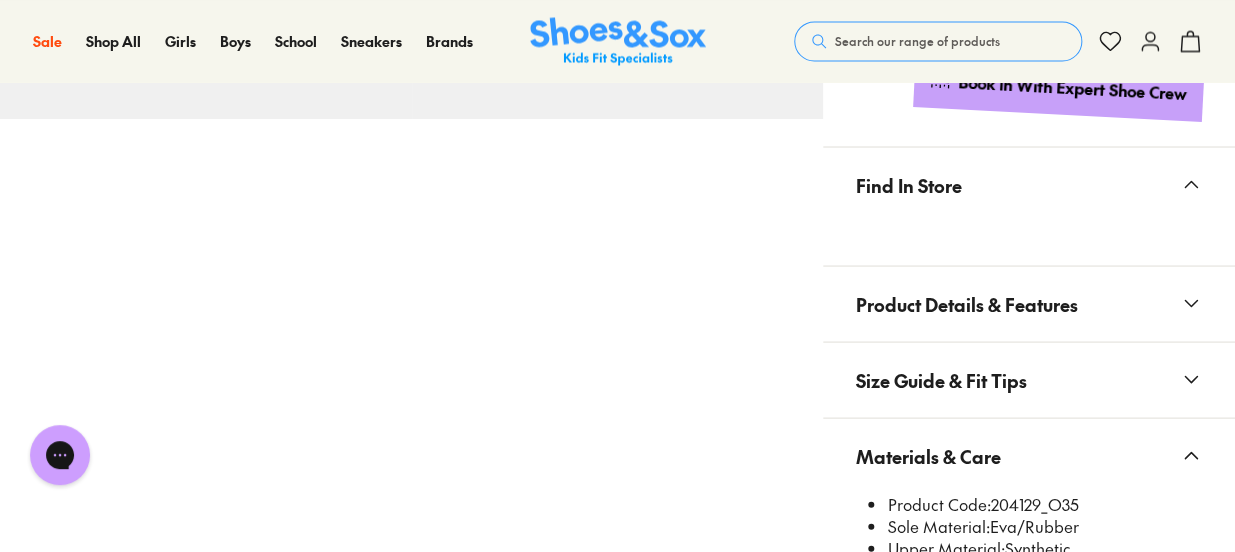 click on "Search our range of products" at bounding box center (917, 41) 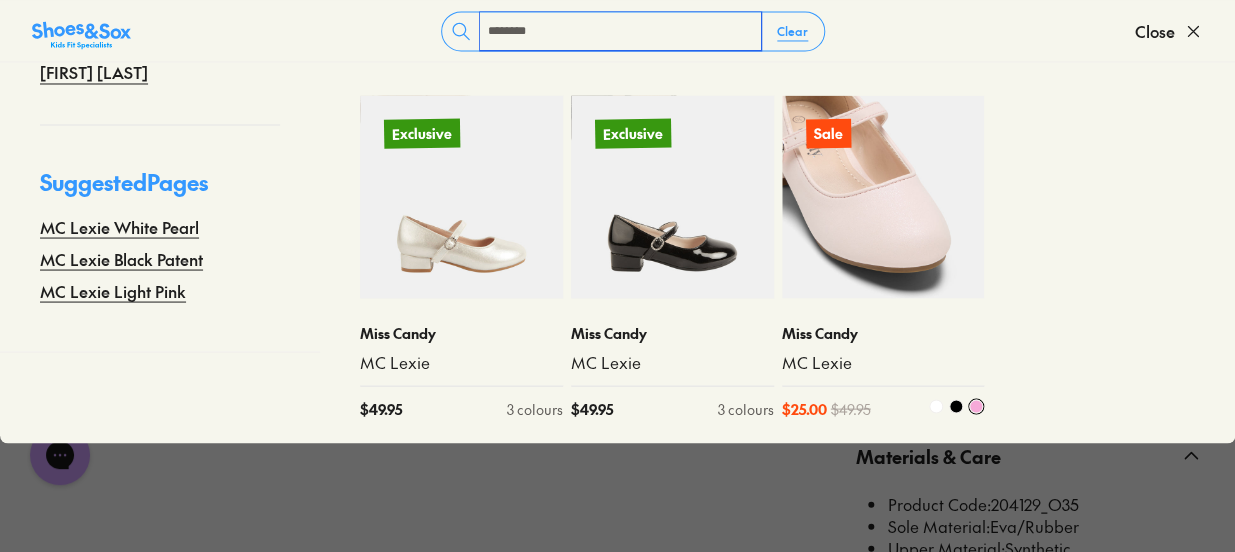 scroll, scrollTop: 96, scrollLeft: 0, axis: vertical 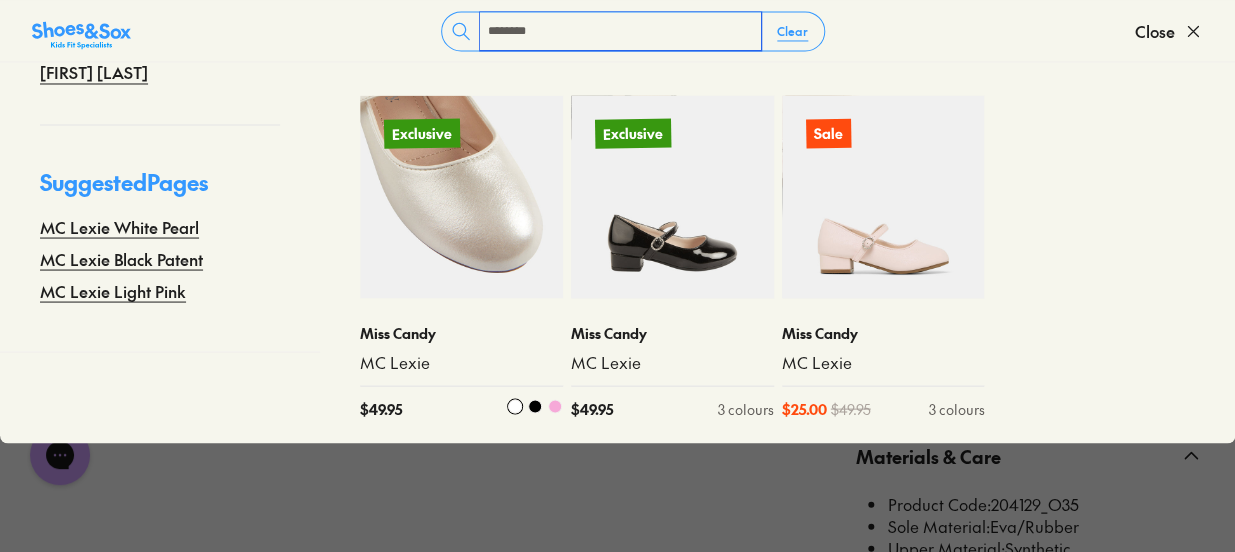 type on "********" 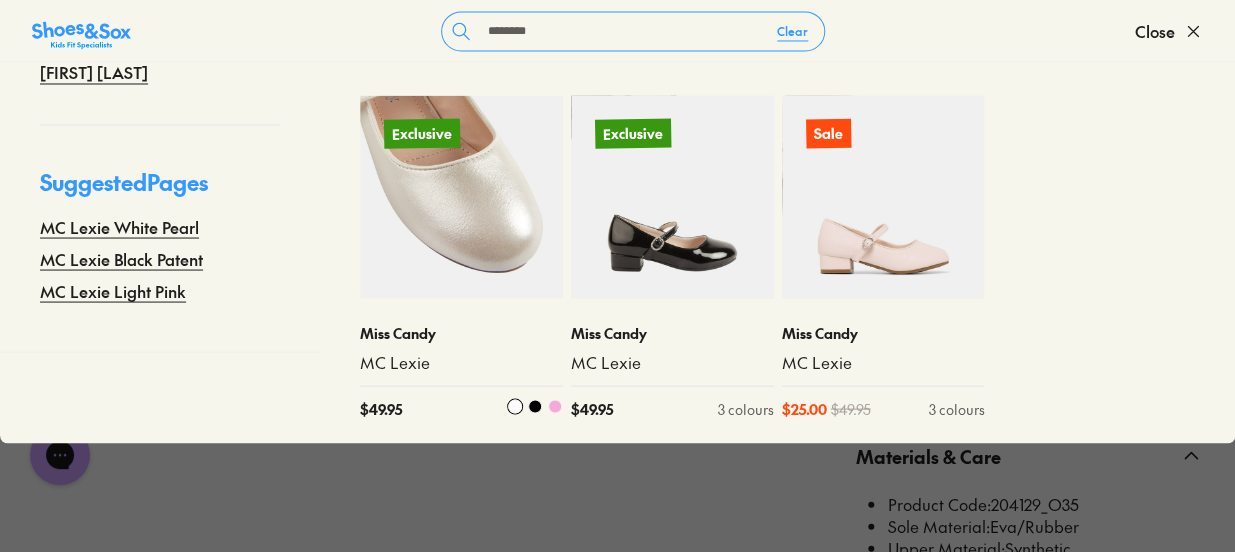 click on "Miss Candy" at bounding box center (461, 332) 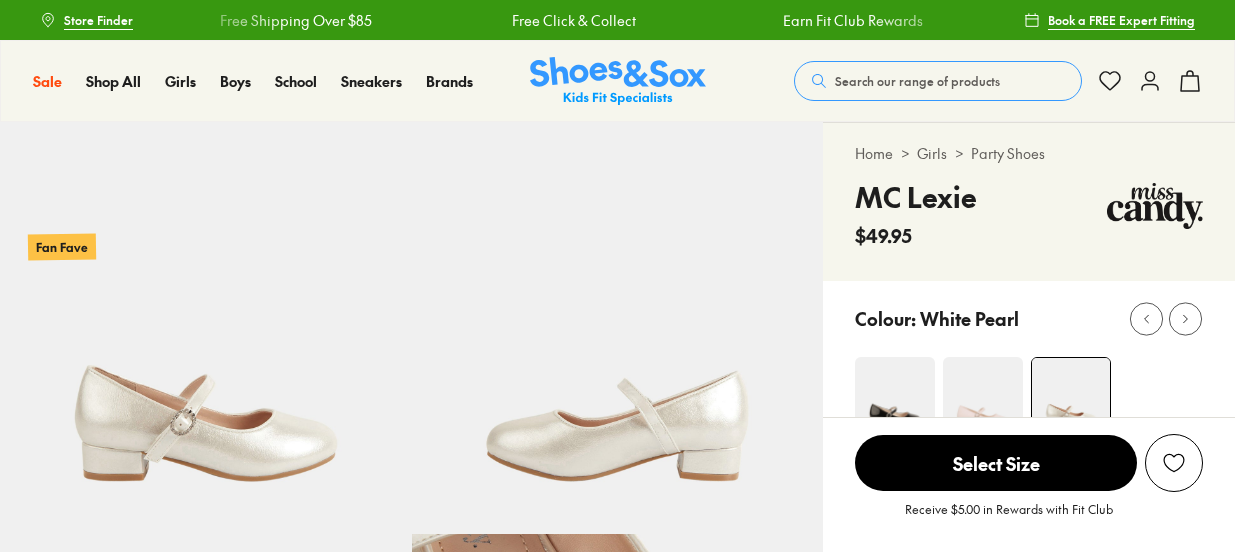 click on "Materials & Care" at bounding box center [927, 1617] 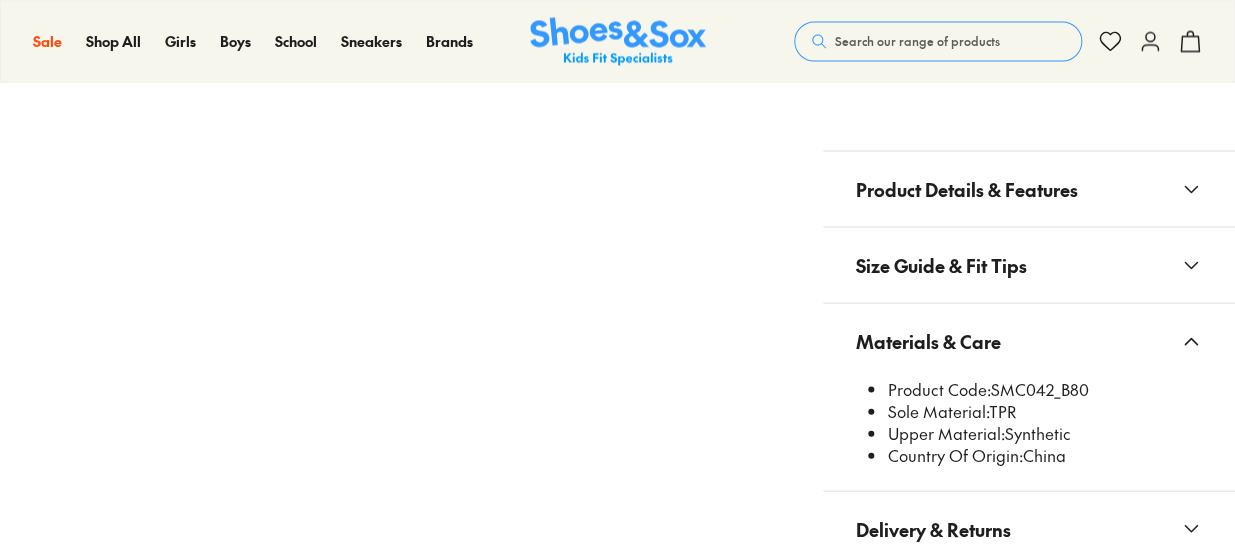 scroll, scrollTop: 878, scrollLeft: 0, axis: vertical 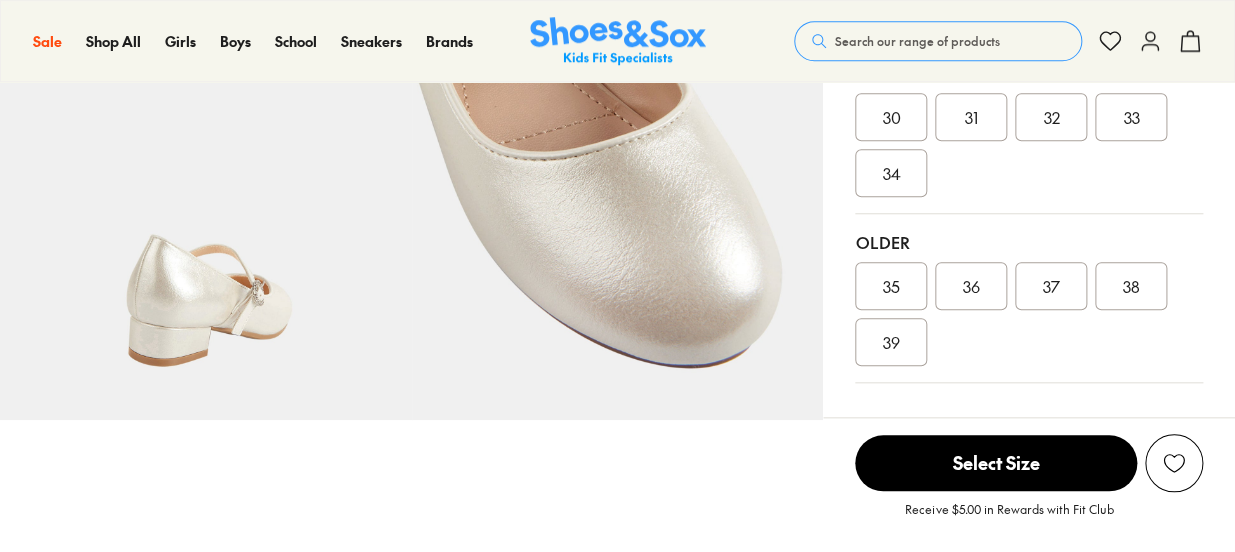 select on "*" 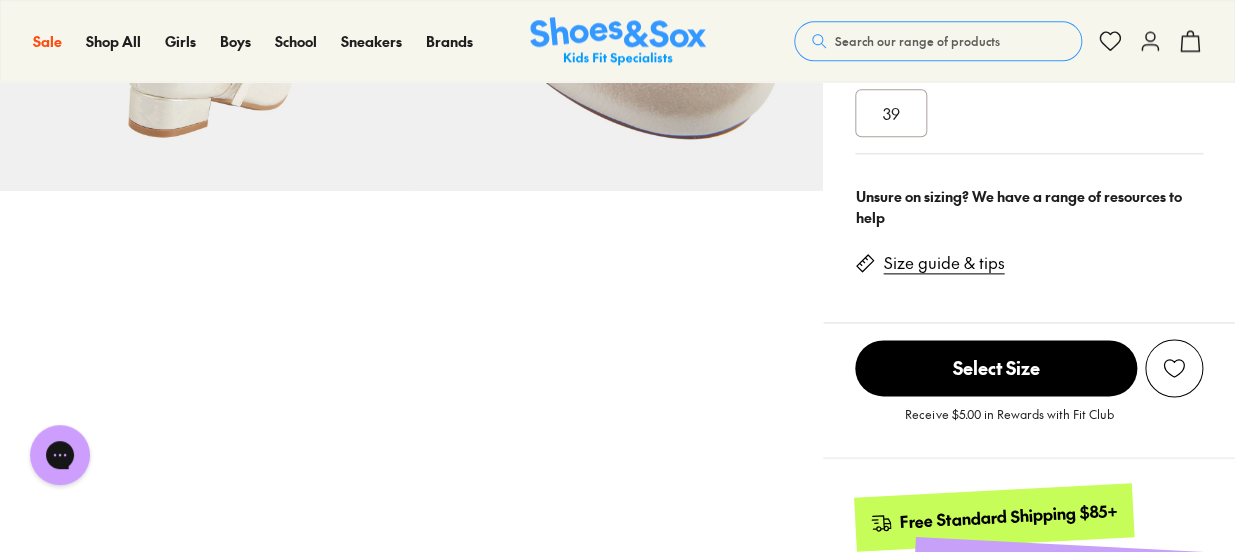 scroll, scrollTop: 757, scrollLeft: 0, axis: vertical 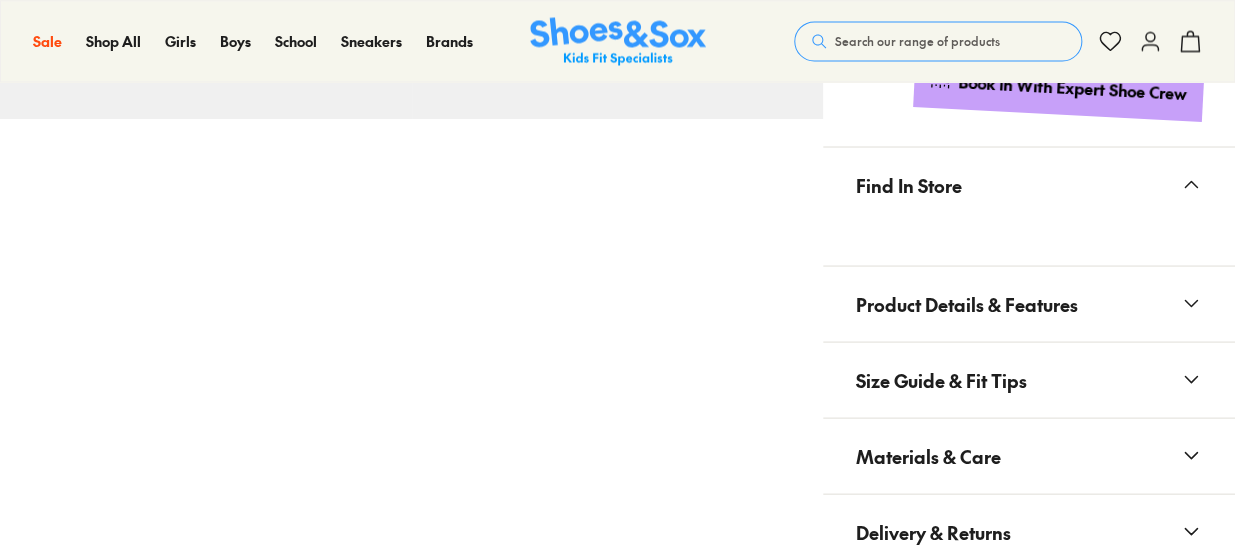 select on "*" 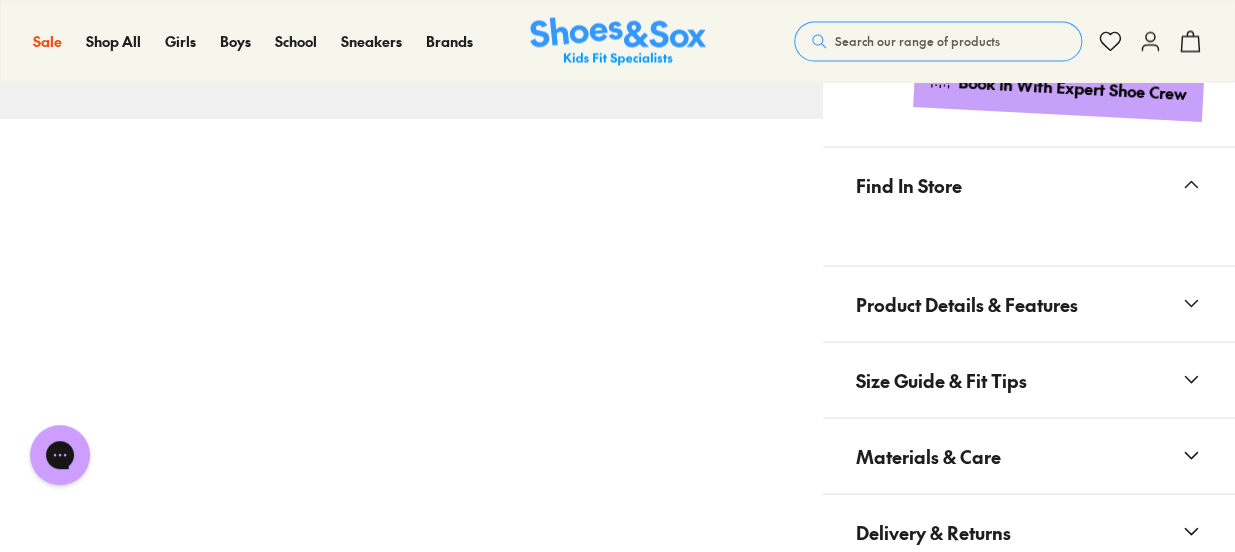 scroll, scrollTop: 0, scrollLeft: 0, axis: both 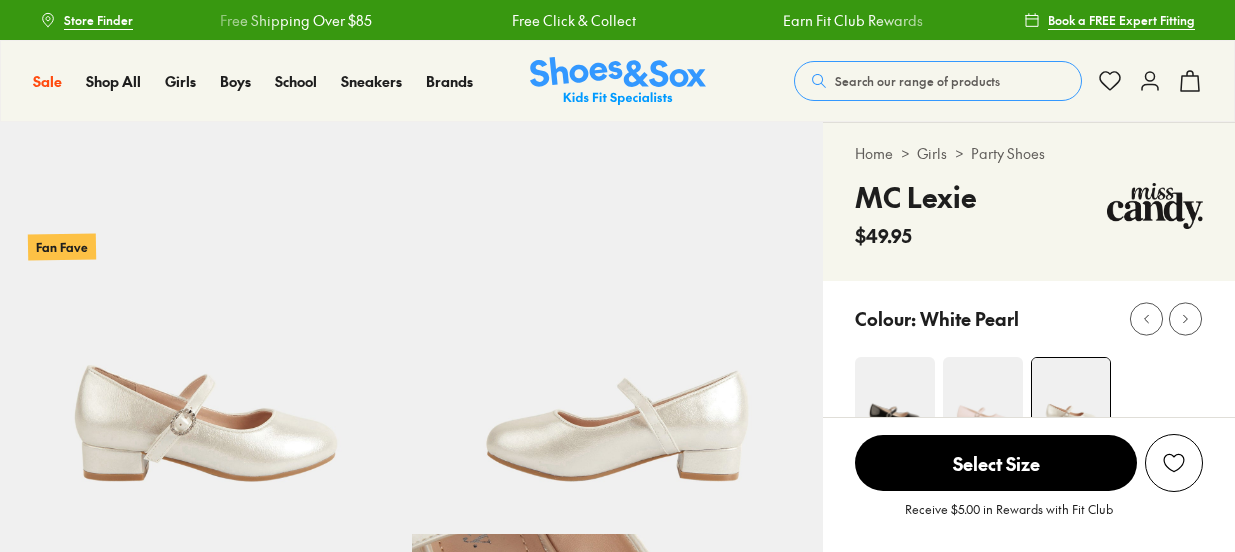 click on "Store Finder
Free Shipping Over $85
Free Click & Collect
Earn Fit Club Rewards
Free Shipping Over $85
Free Click & Collect
Earn Fit Club Rewards
Book a FREE Expert Fitting
Sale
Sale
Shop All
20% Off Crocs
School on Sale" at bounding box center [617, 1600] 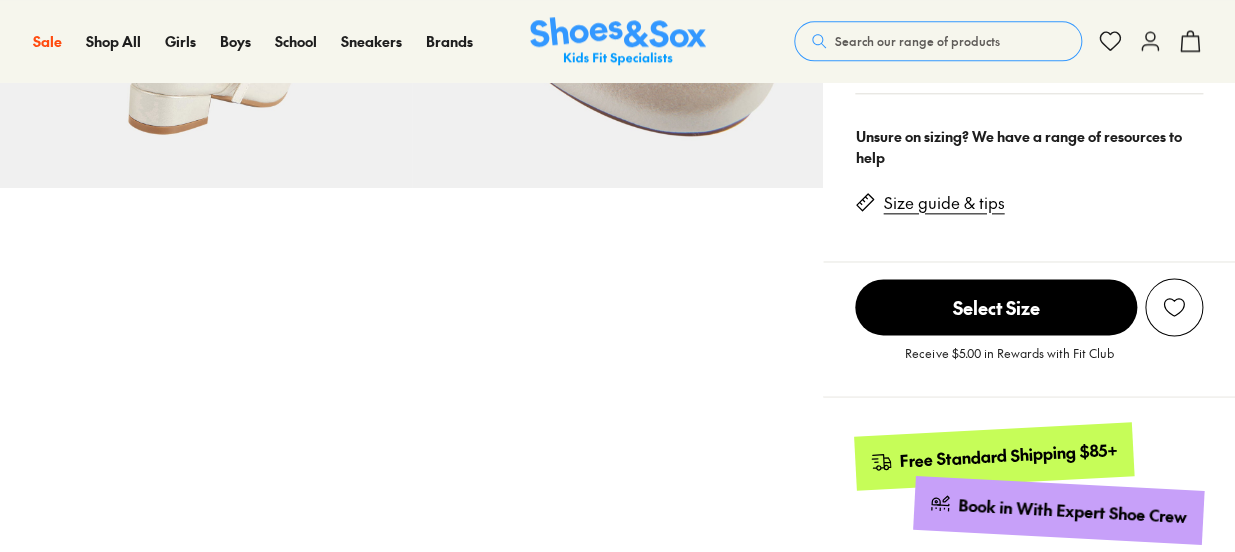 scroll, scrollTop: 757, scrollLeft: 0, axis: vertical 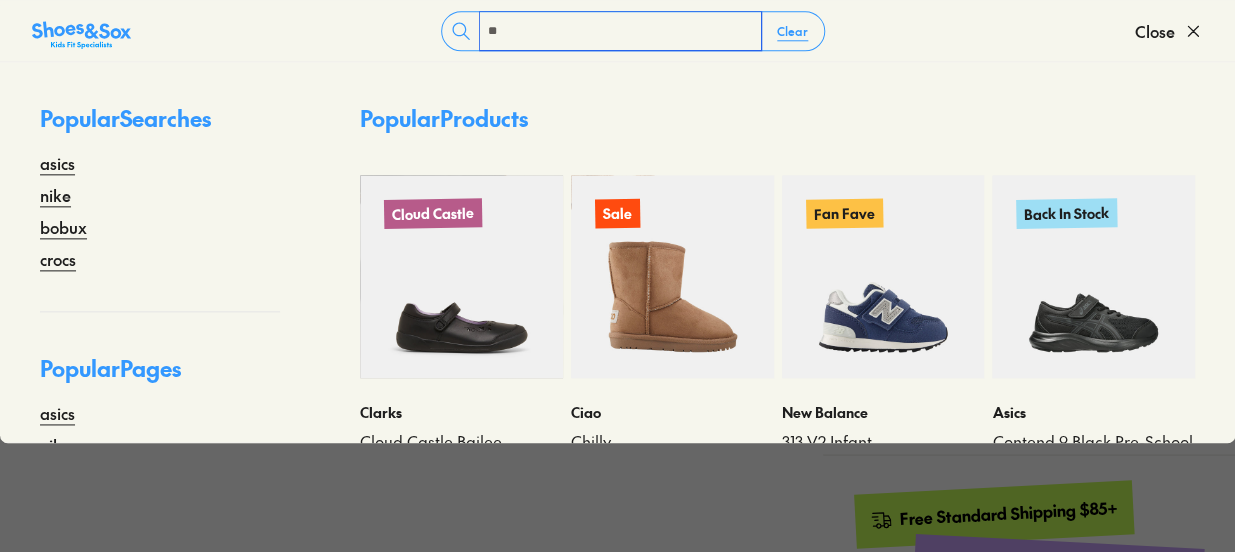 type on "**" 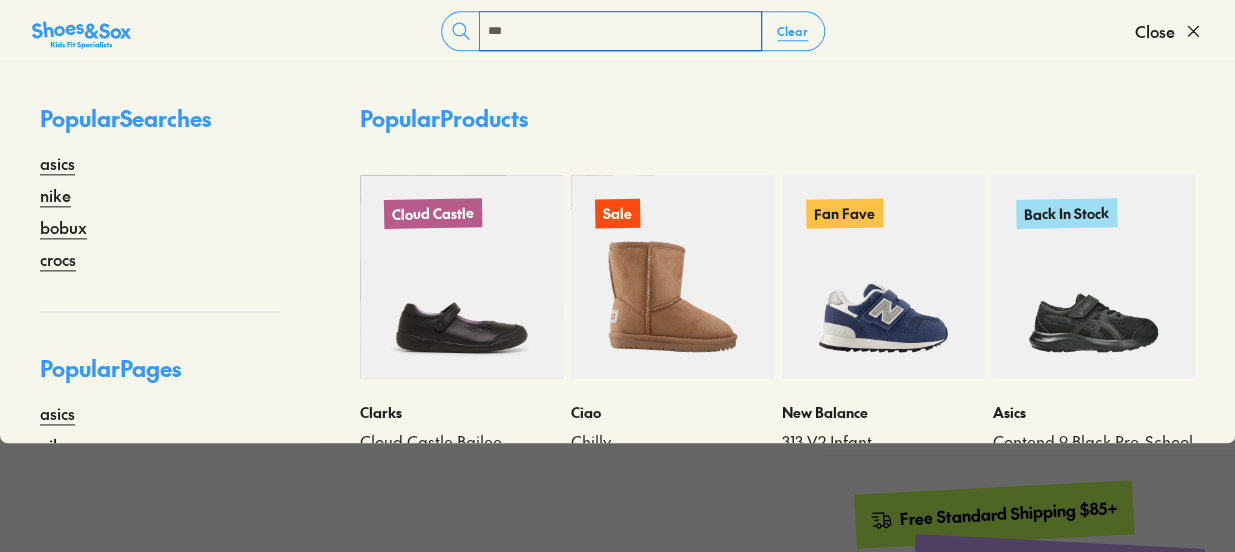 select on "*" 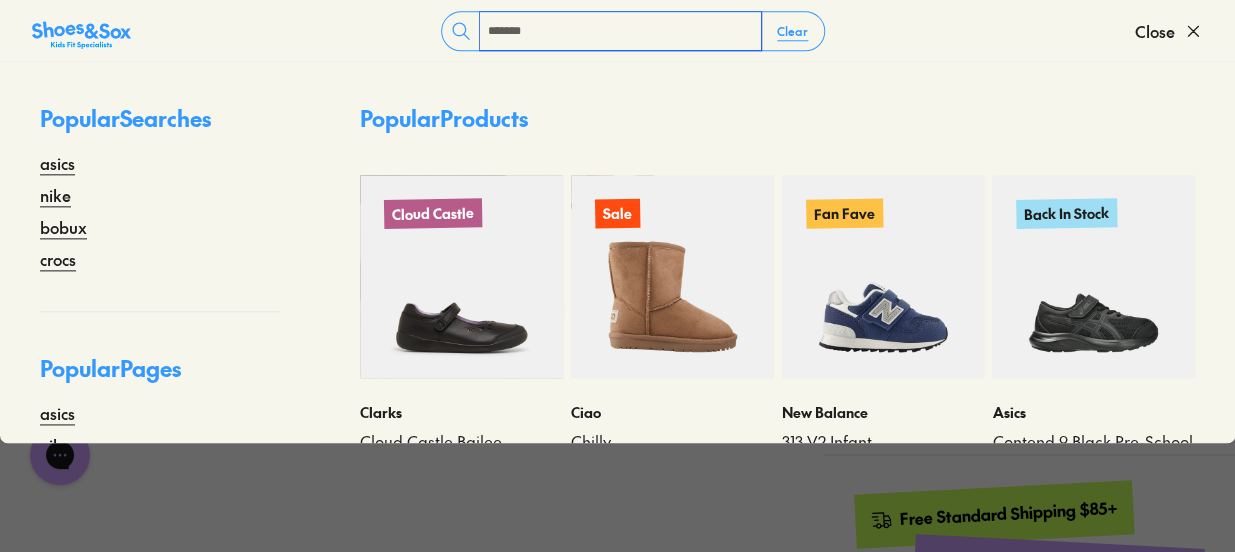 scroll, scrollTop: 0, scrollLeft: 0, axis: both 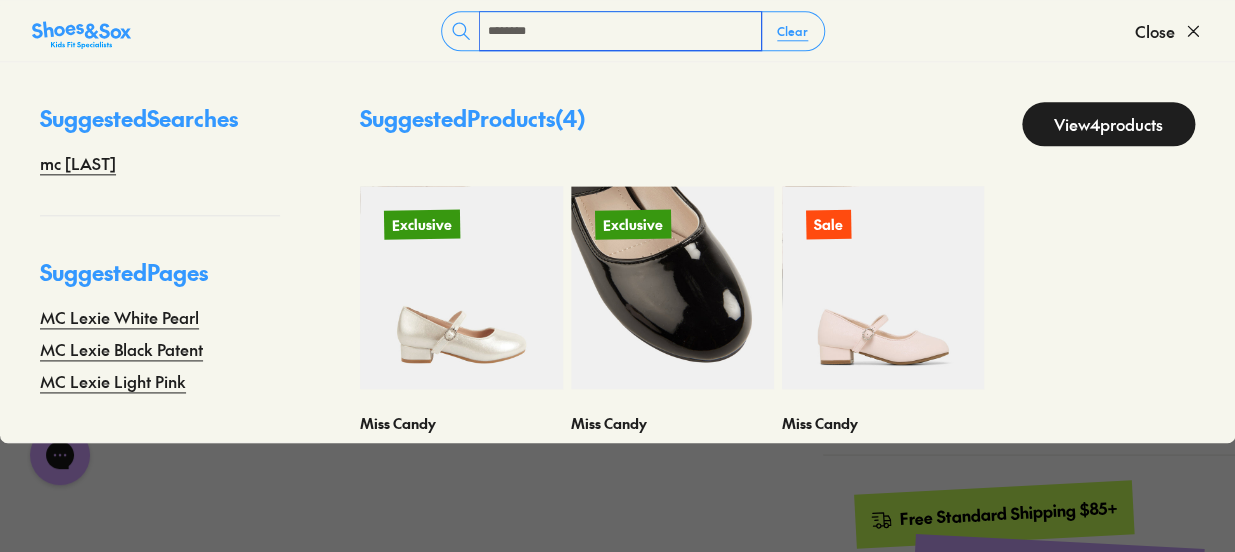 type on "********" 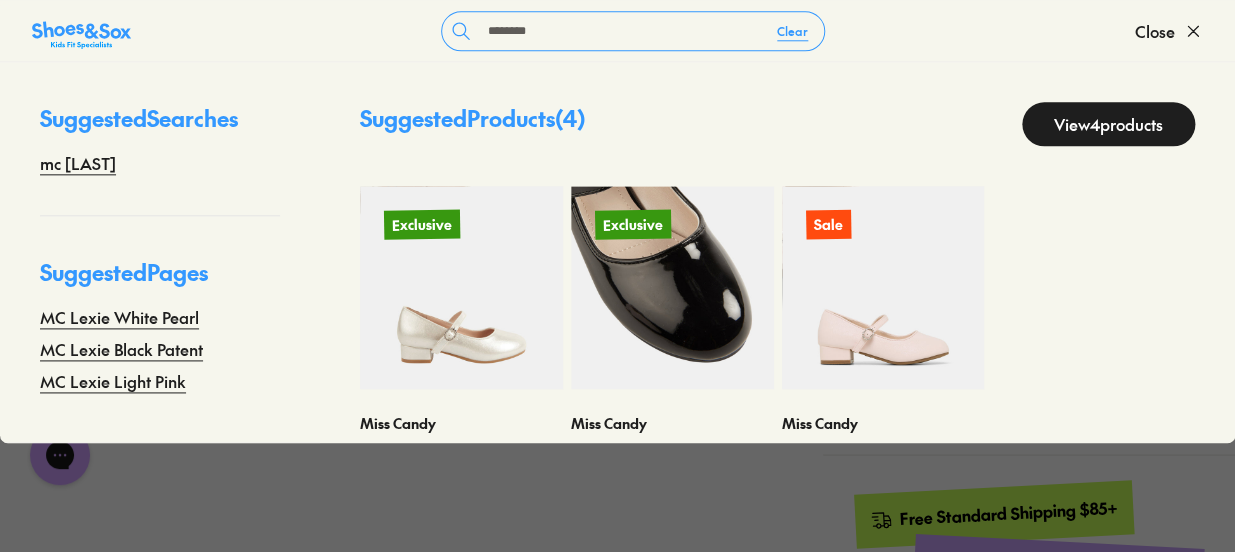 click at bounding box center [672, 287] 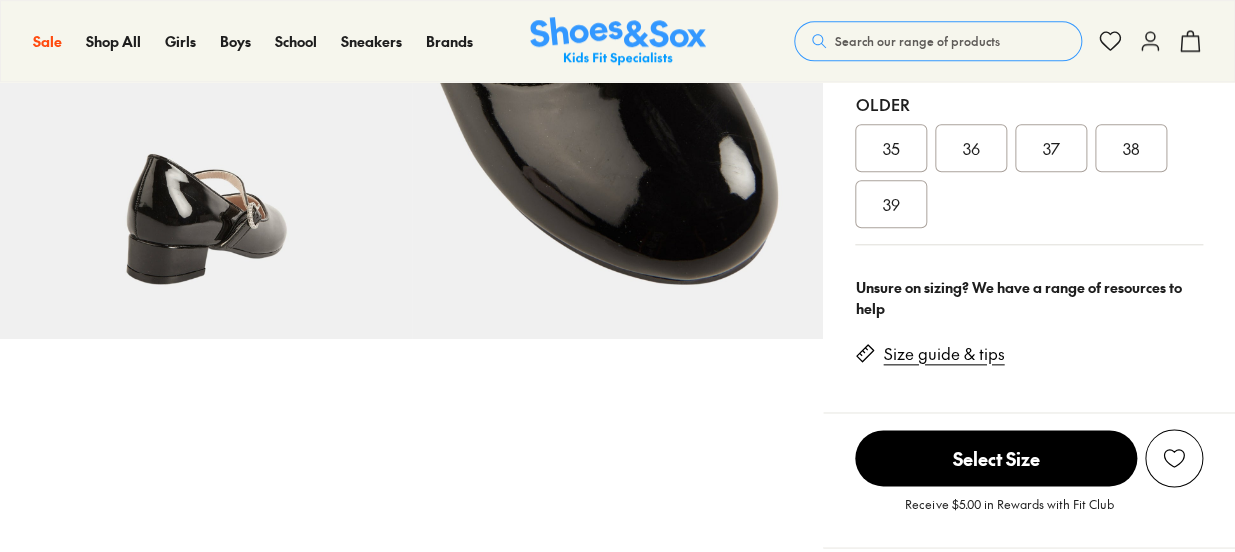 scroll, scrollTop: 636, scrollLeft: 0, axis: vertical 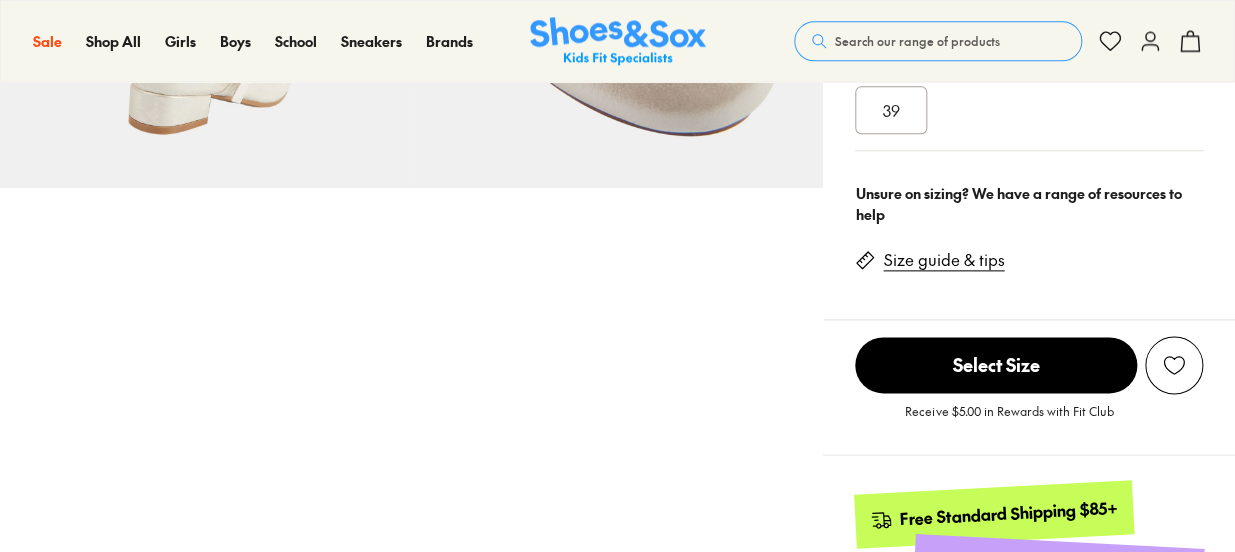select on "*" 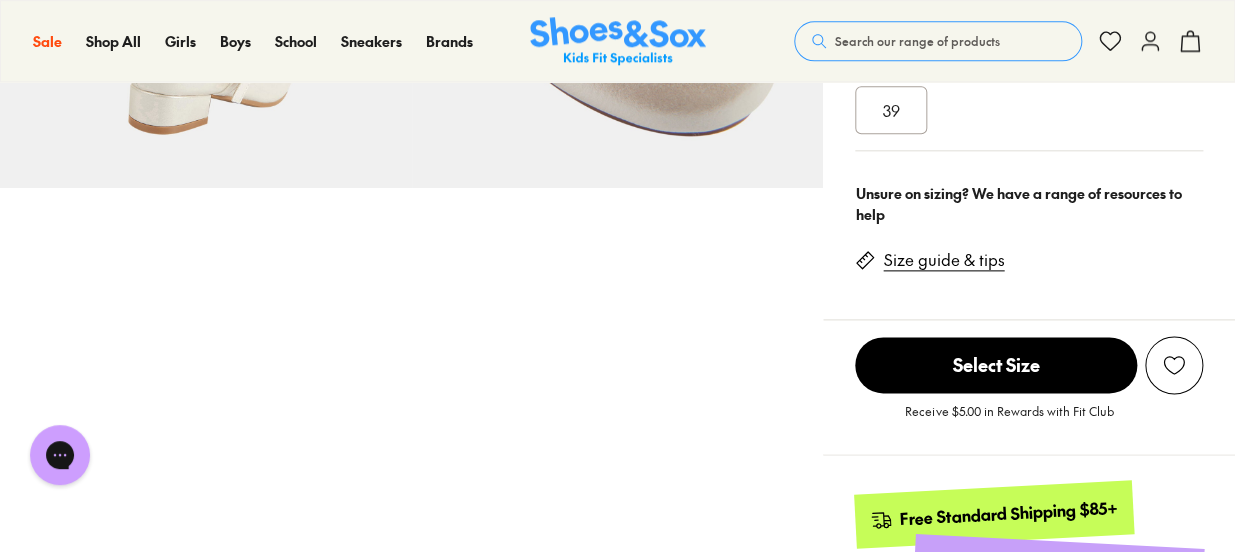 scroll, scrollTop: 0, scrollLeft: 0, axis: both 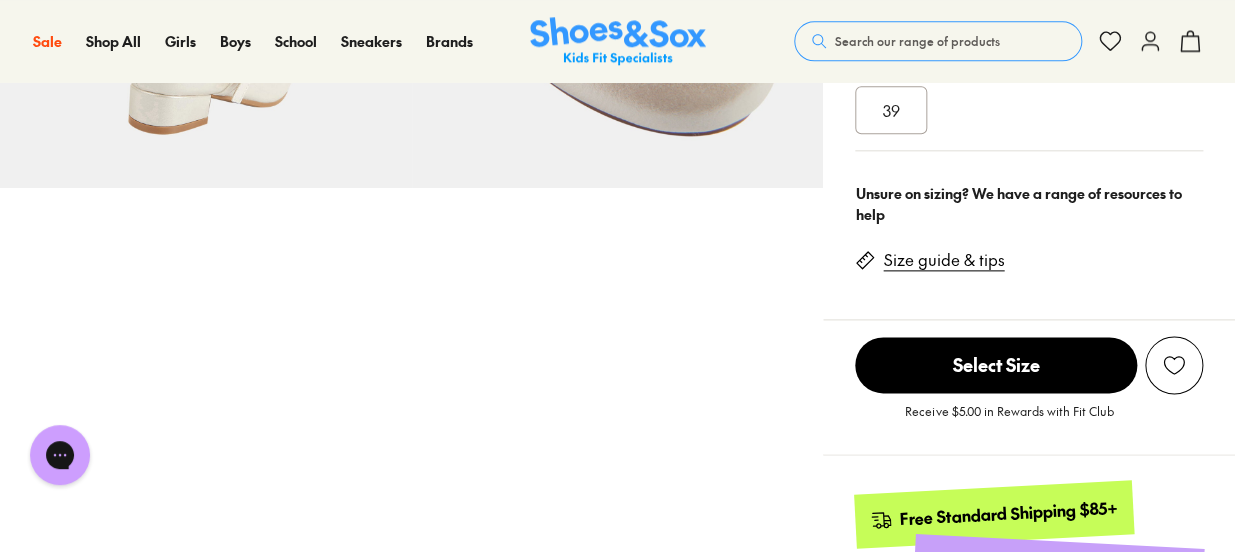 click on "Search our range of products" at bounding box center (917, 41) 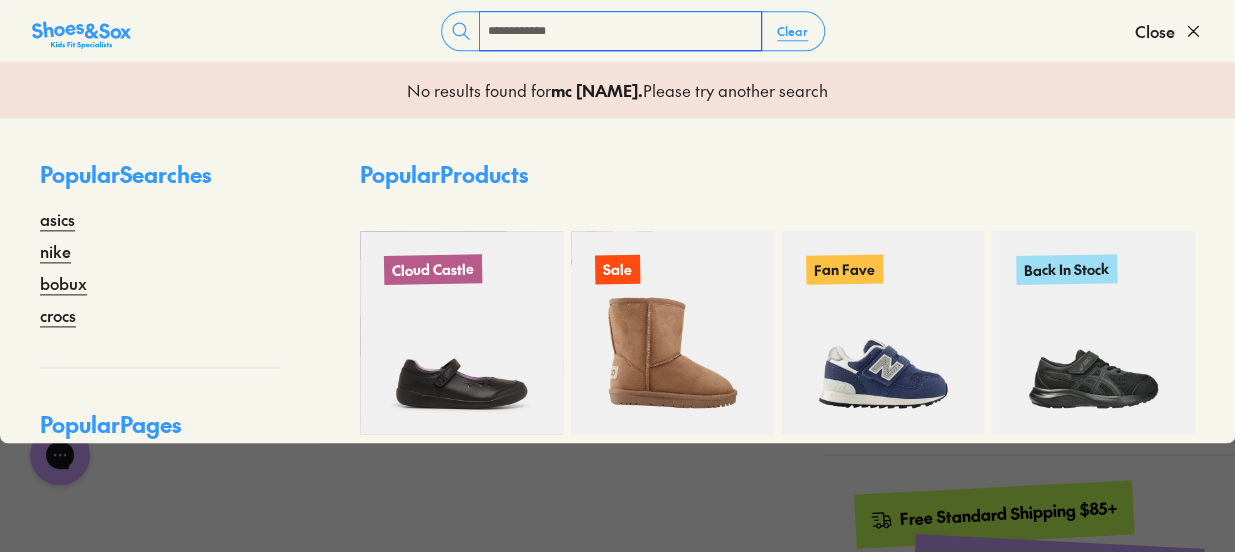 drag, startPoint x: 528, startPoint y: 30, endPoint x: 215, endPoint y: 23, distance: 313.07828 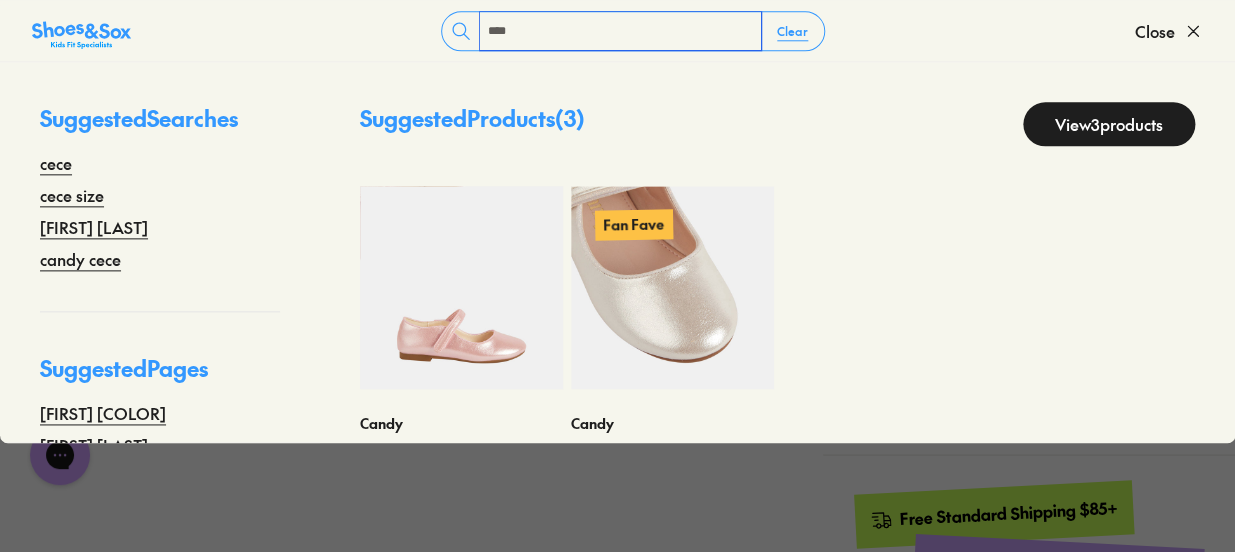 type on "****" 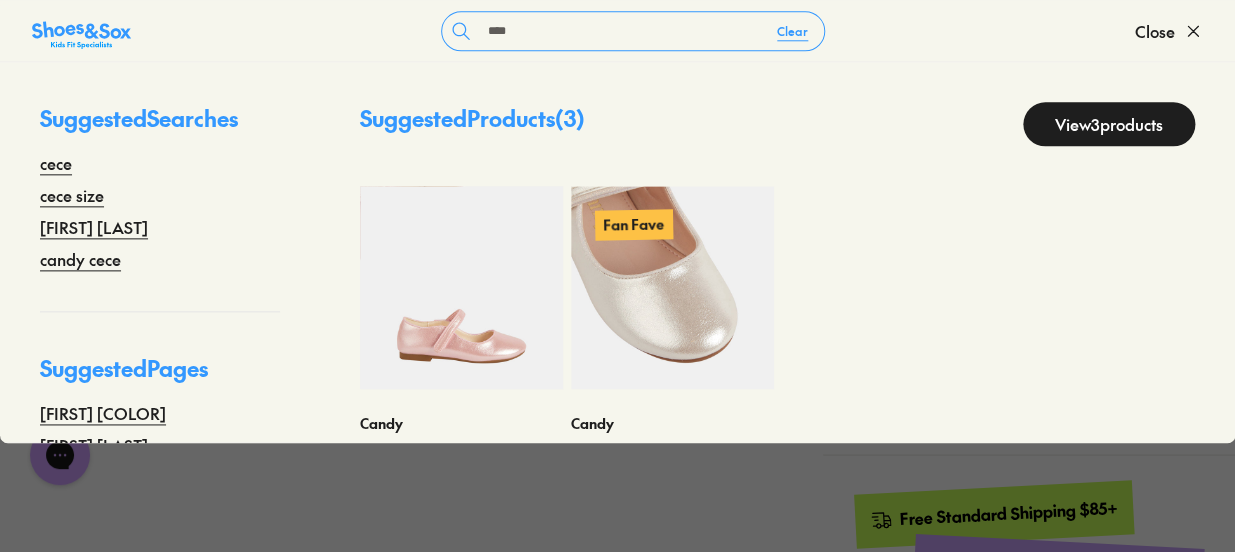click at bounding box center [672, 287] 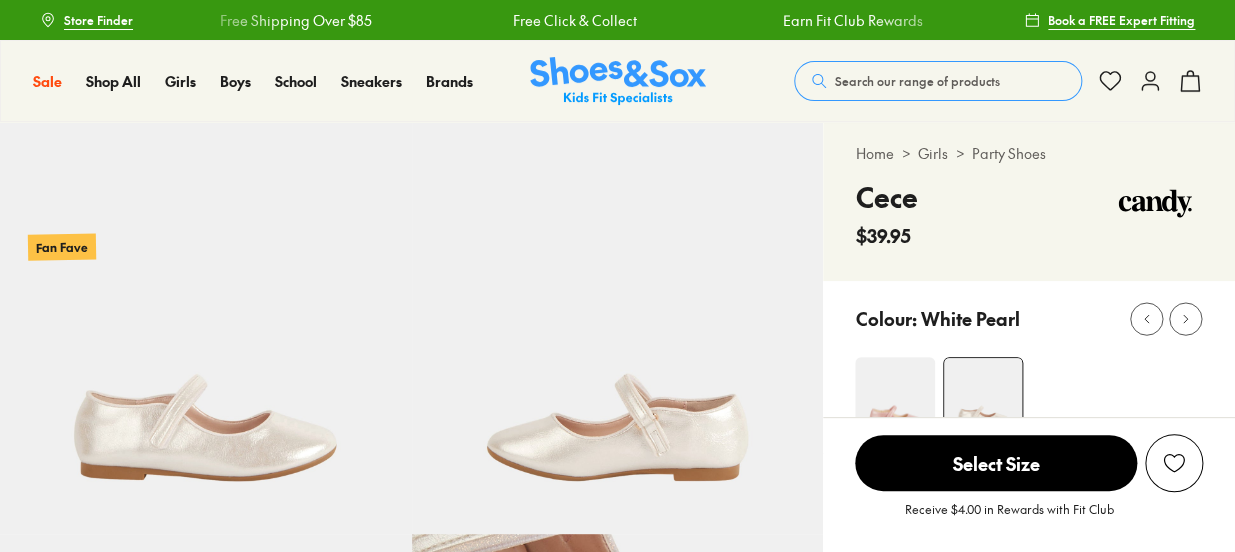 scroll, scrollTop: 571, scrollLeft: 0, axis: vertical 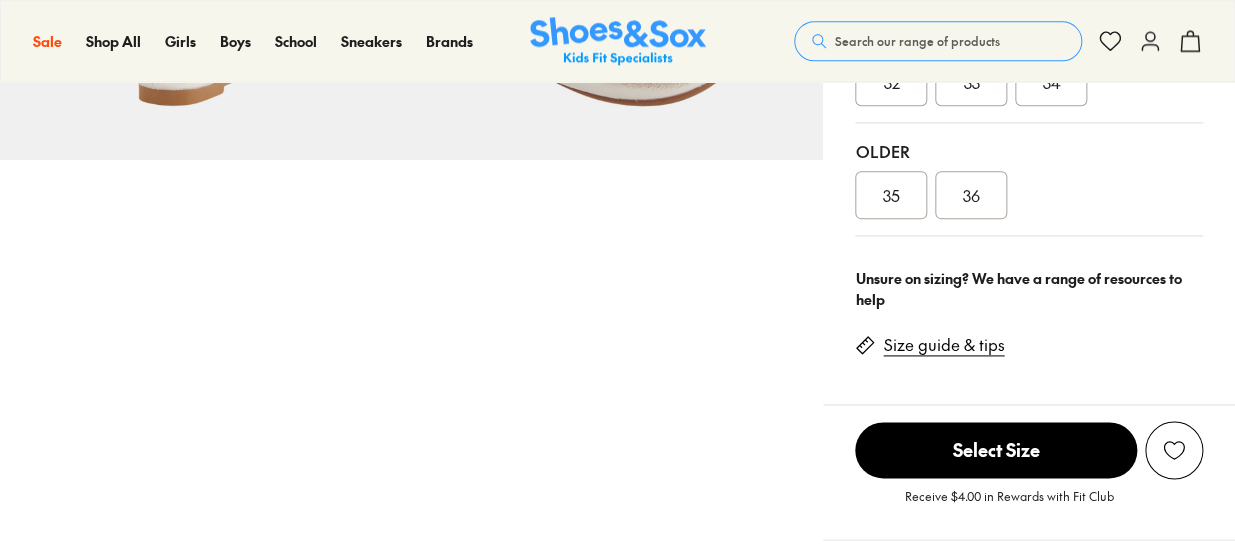 select on "*" 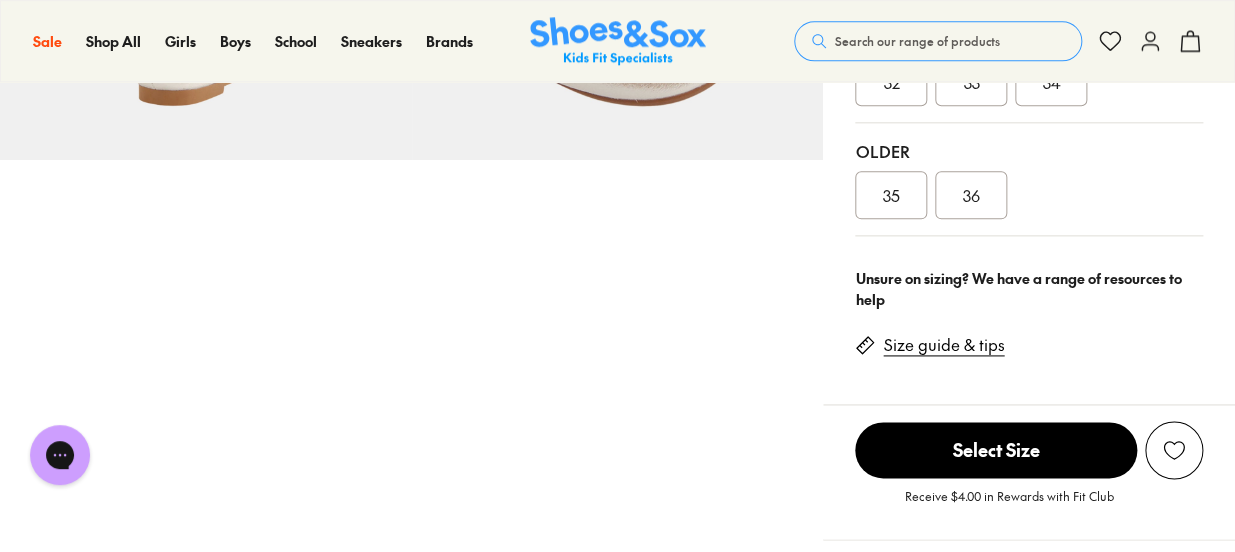 scroll, scrollTop: 0, scrollLeft: 0, axis: both 